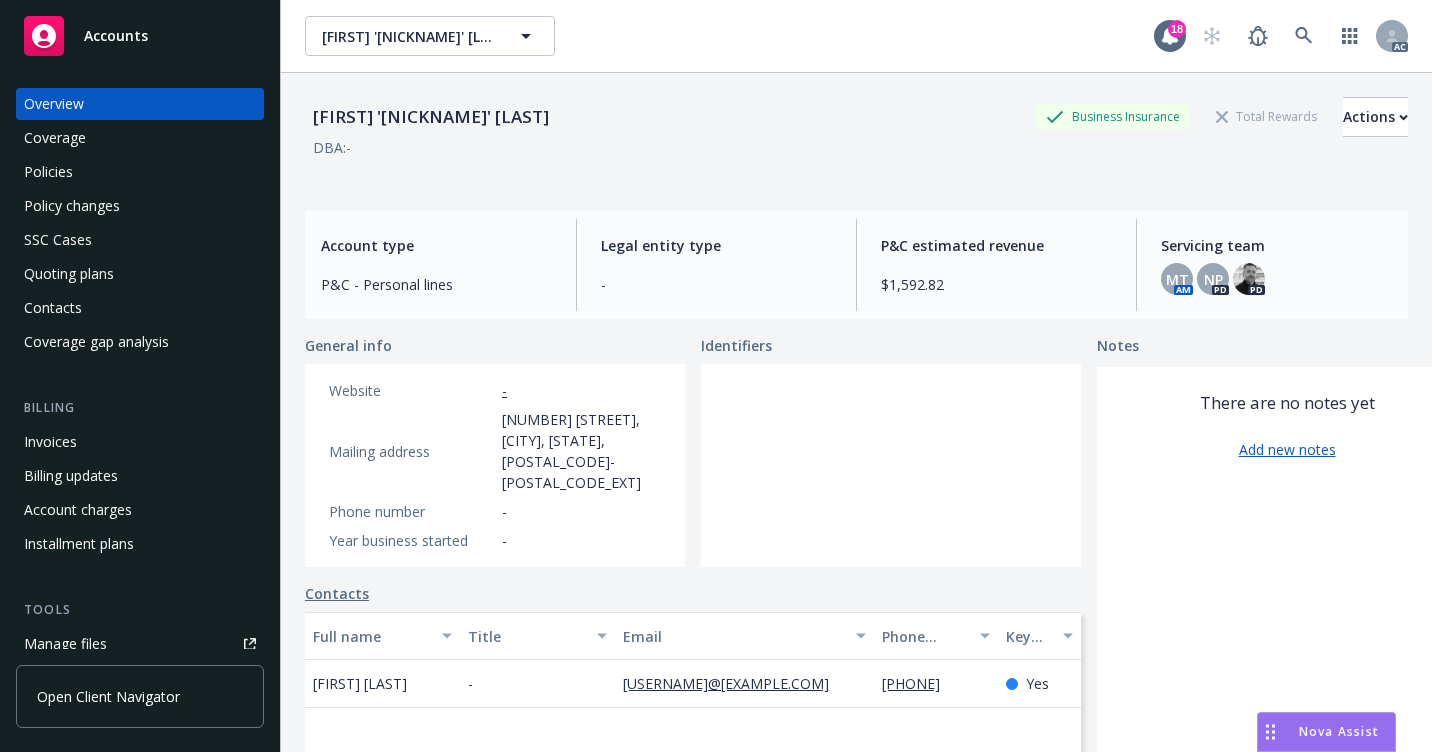 scroll, scrollTop: 0, scrollLeft: 0, axis: both 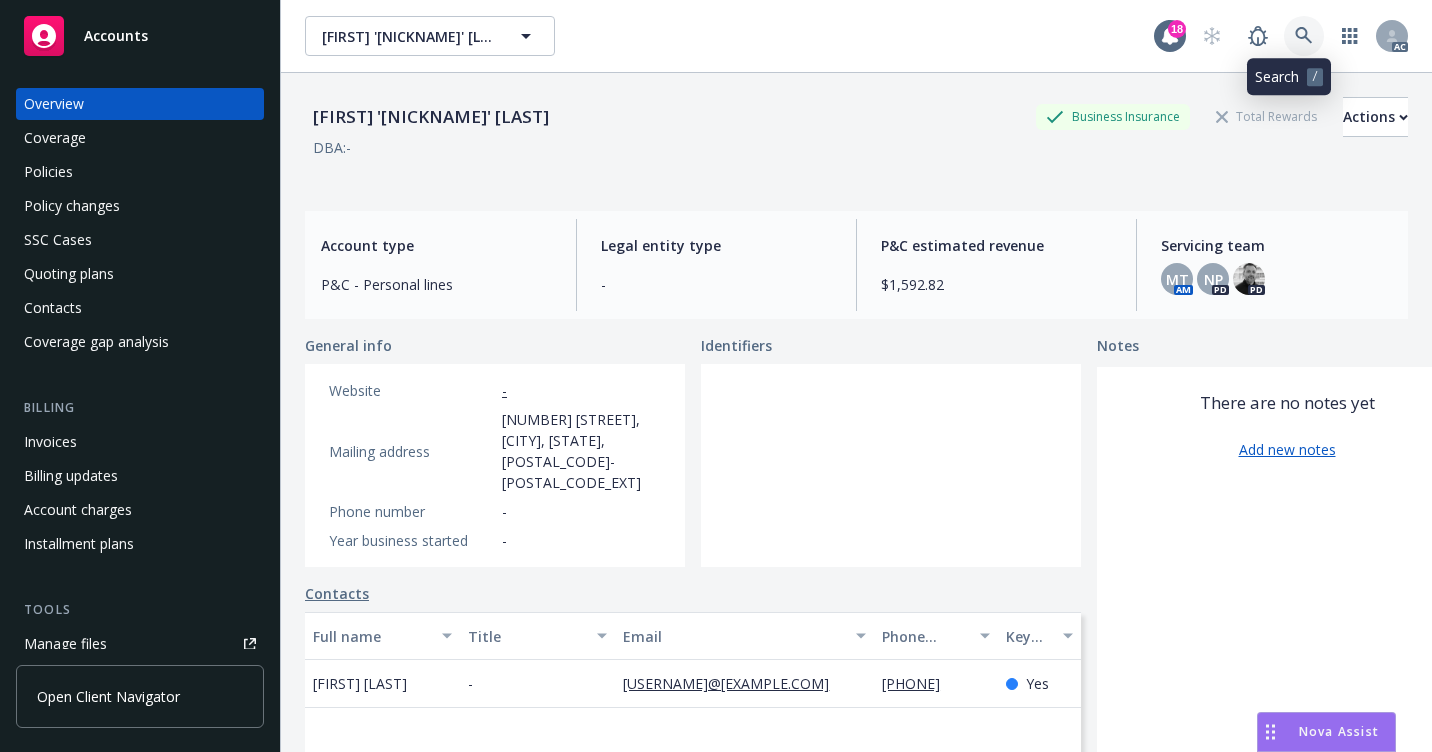 click 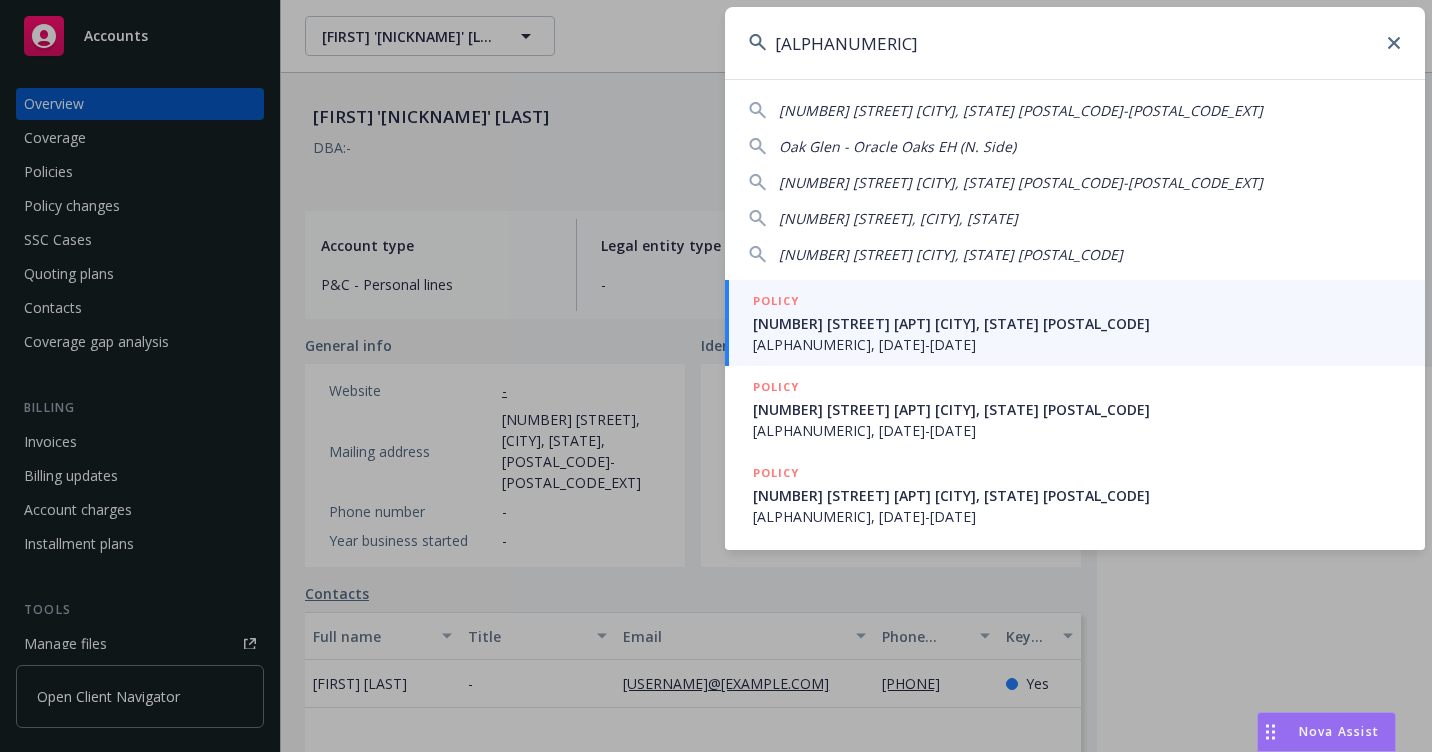 type on "[ALPHANUMERIC]" 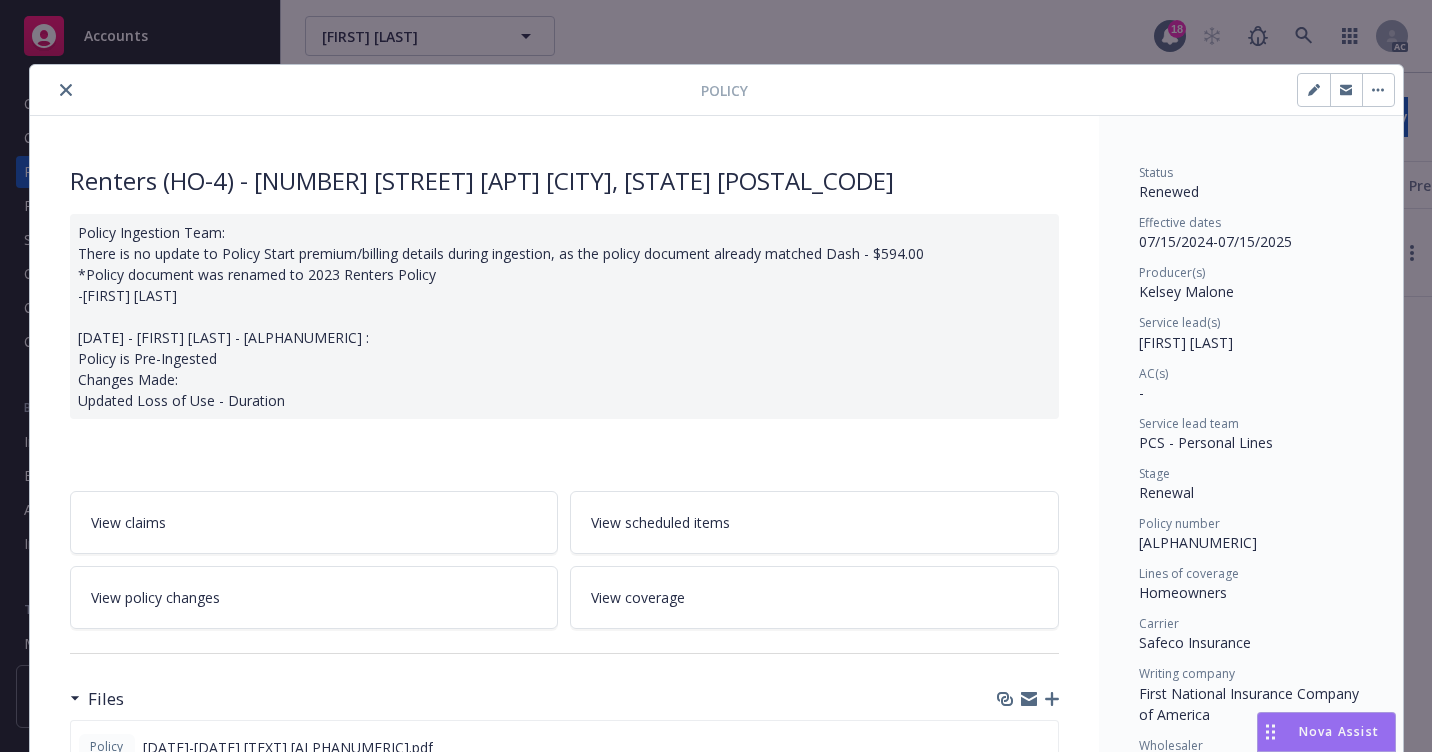 click at bounding box center [66, 90] 